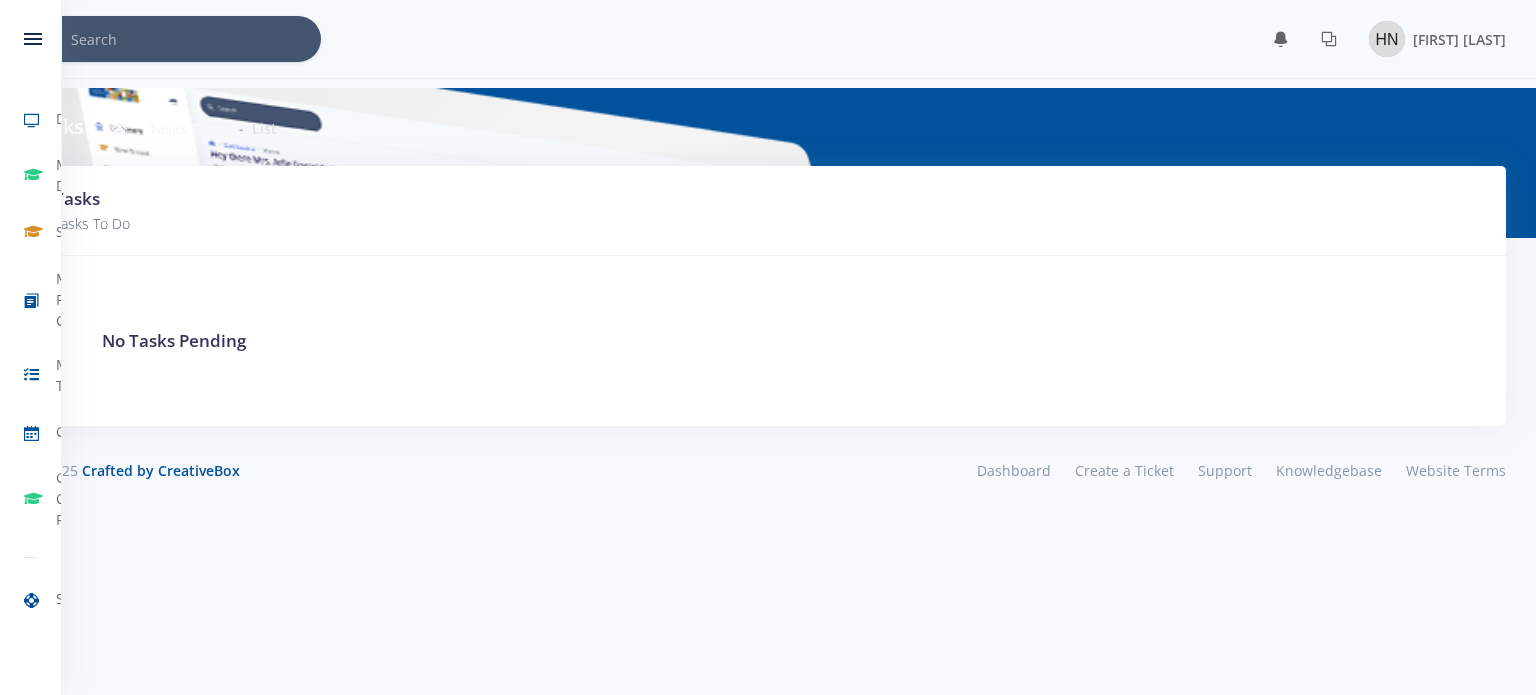 scroll, scrollTop: 0, scrollLeft: 0, axis: both 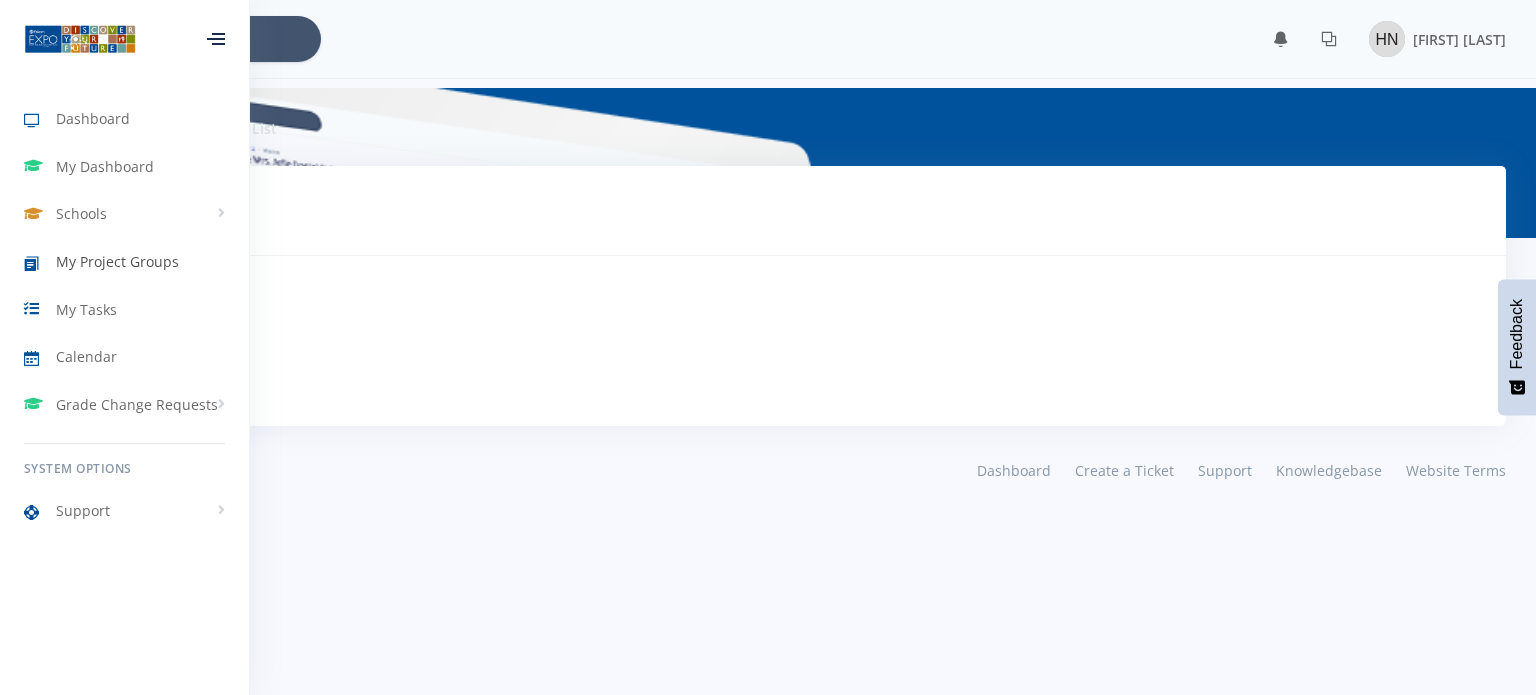 click on "My Project Groups" at bounding box center (117, 261) 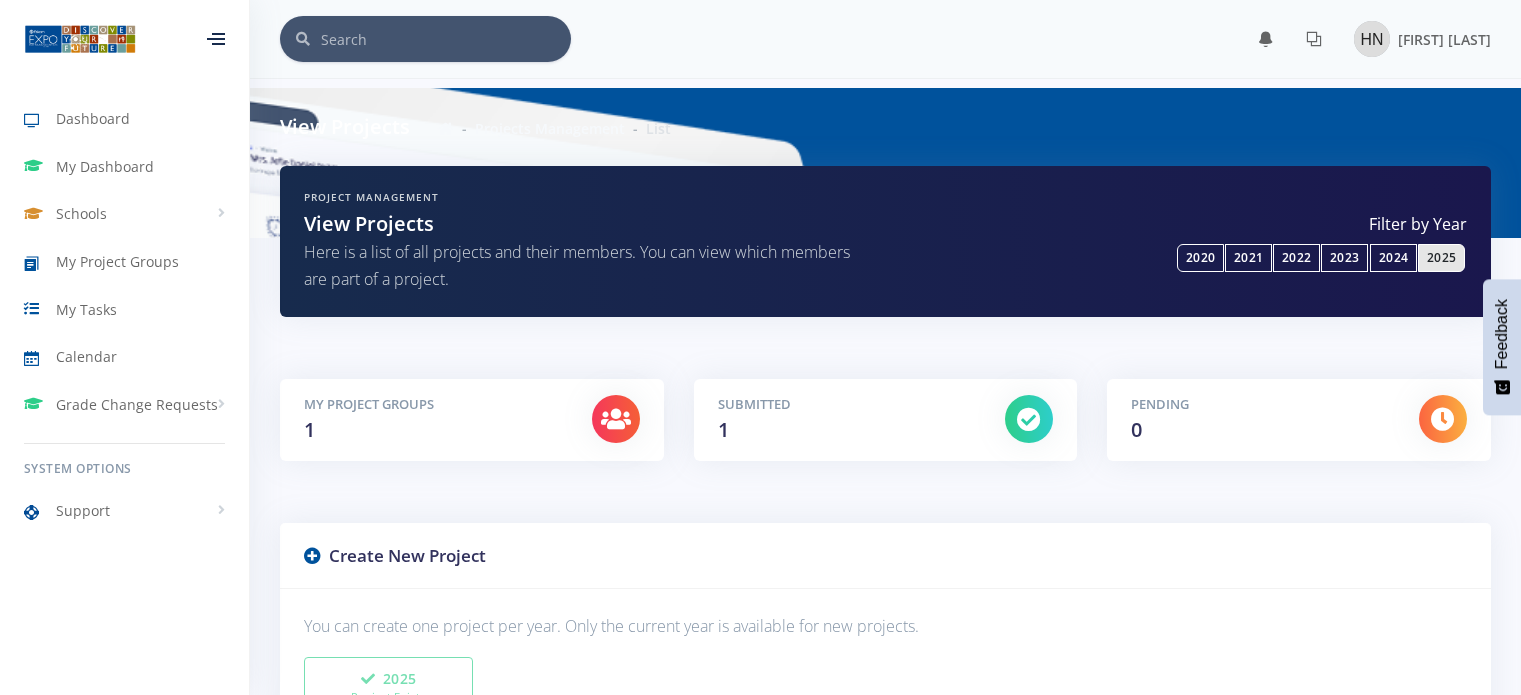 scroll, scrollTop: 0, scrollLeft: 0, axis: both 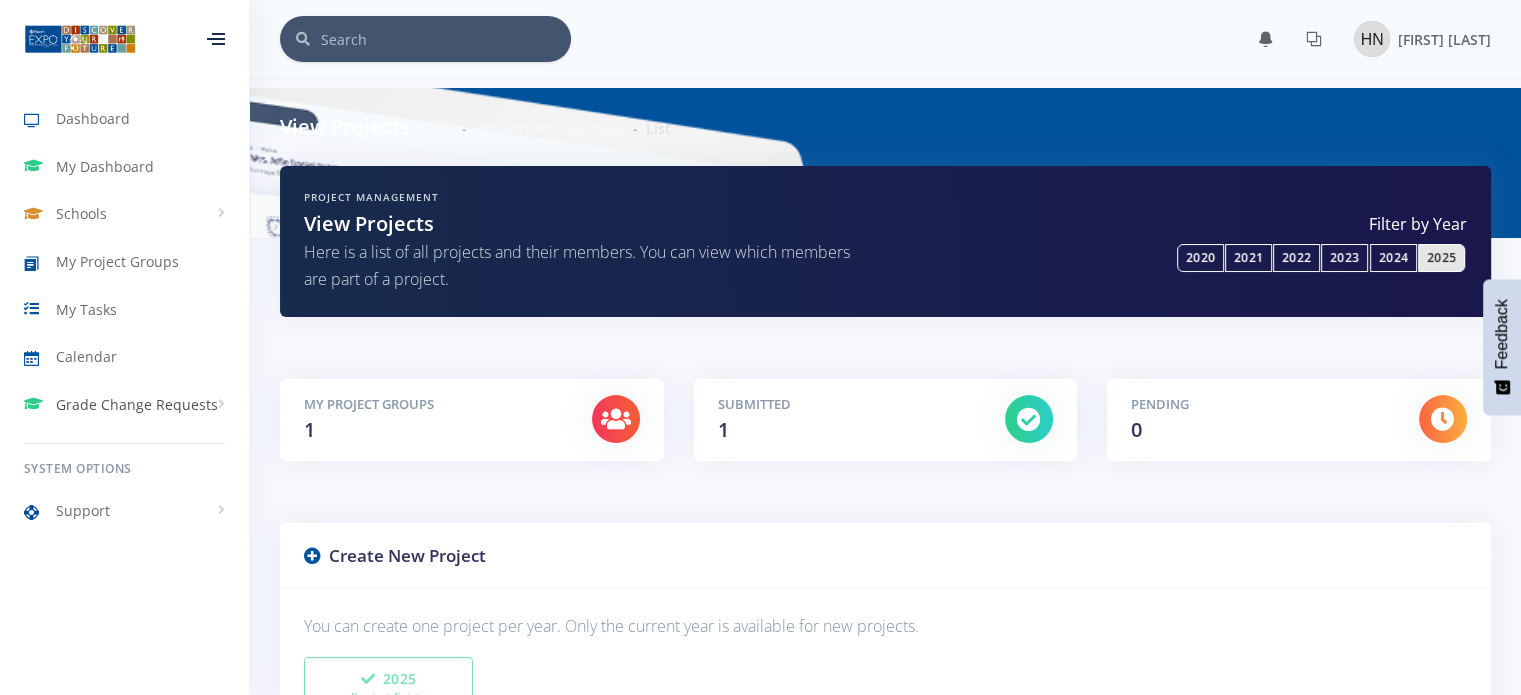 click on "Grade Change Requests" at bounding box center (137, 404) 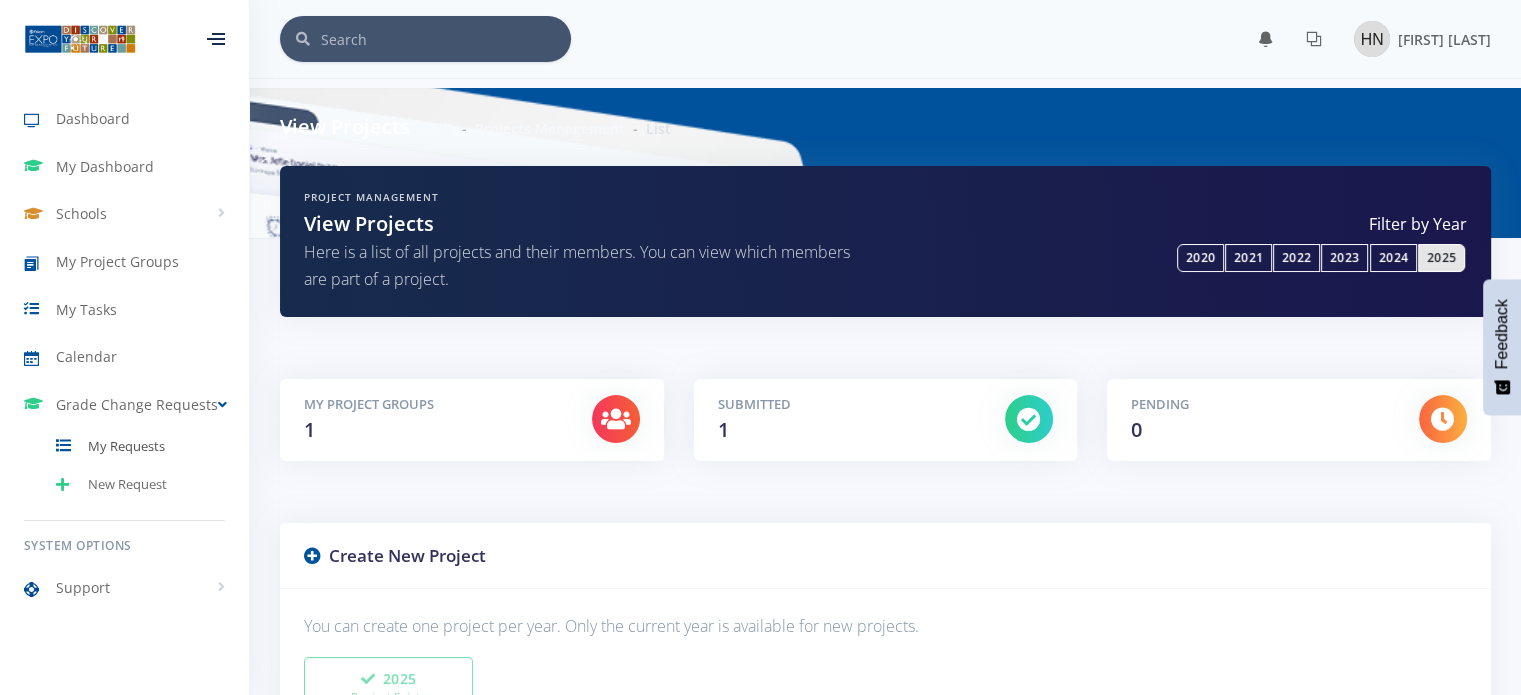 click on "My Requests" at bounding box center (126, 447) 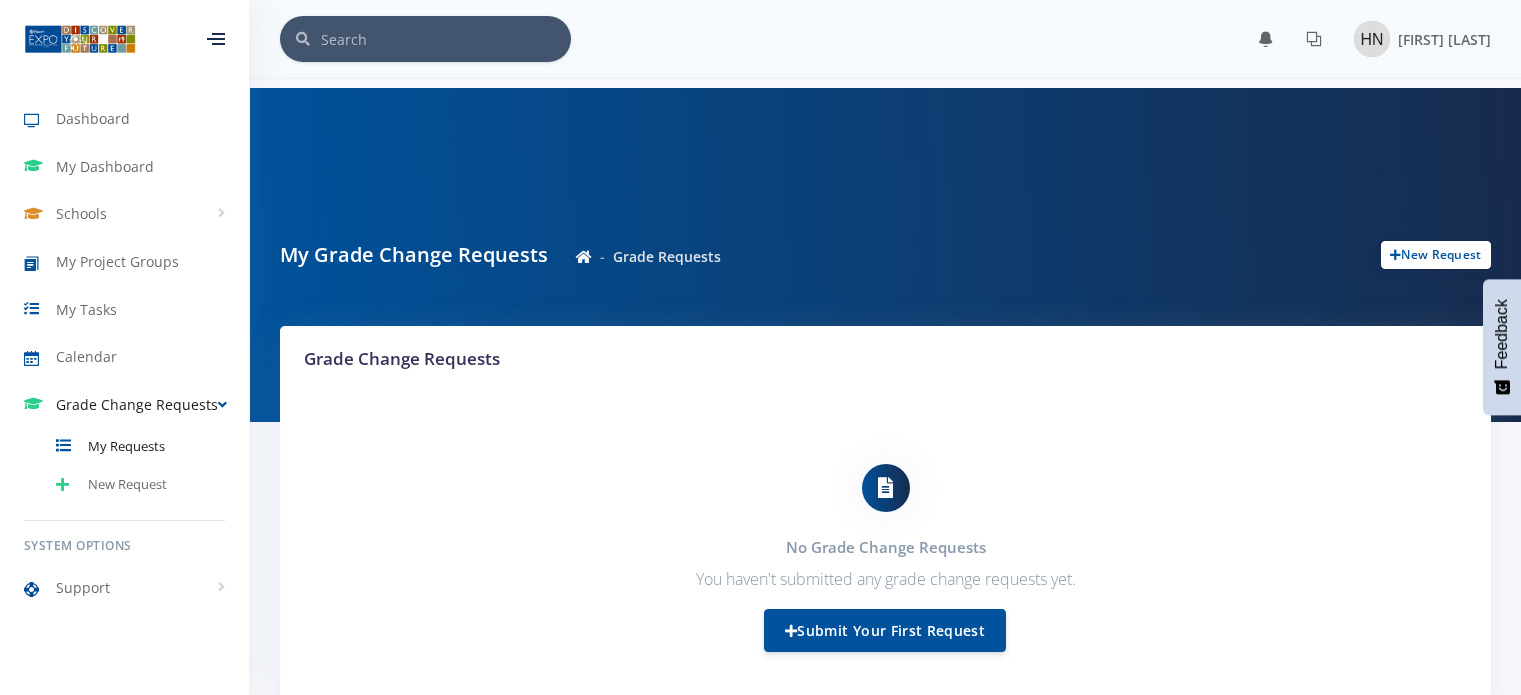 scroll, scrollTop: 0, scrollLeft: 0, axis: both 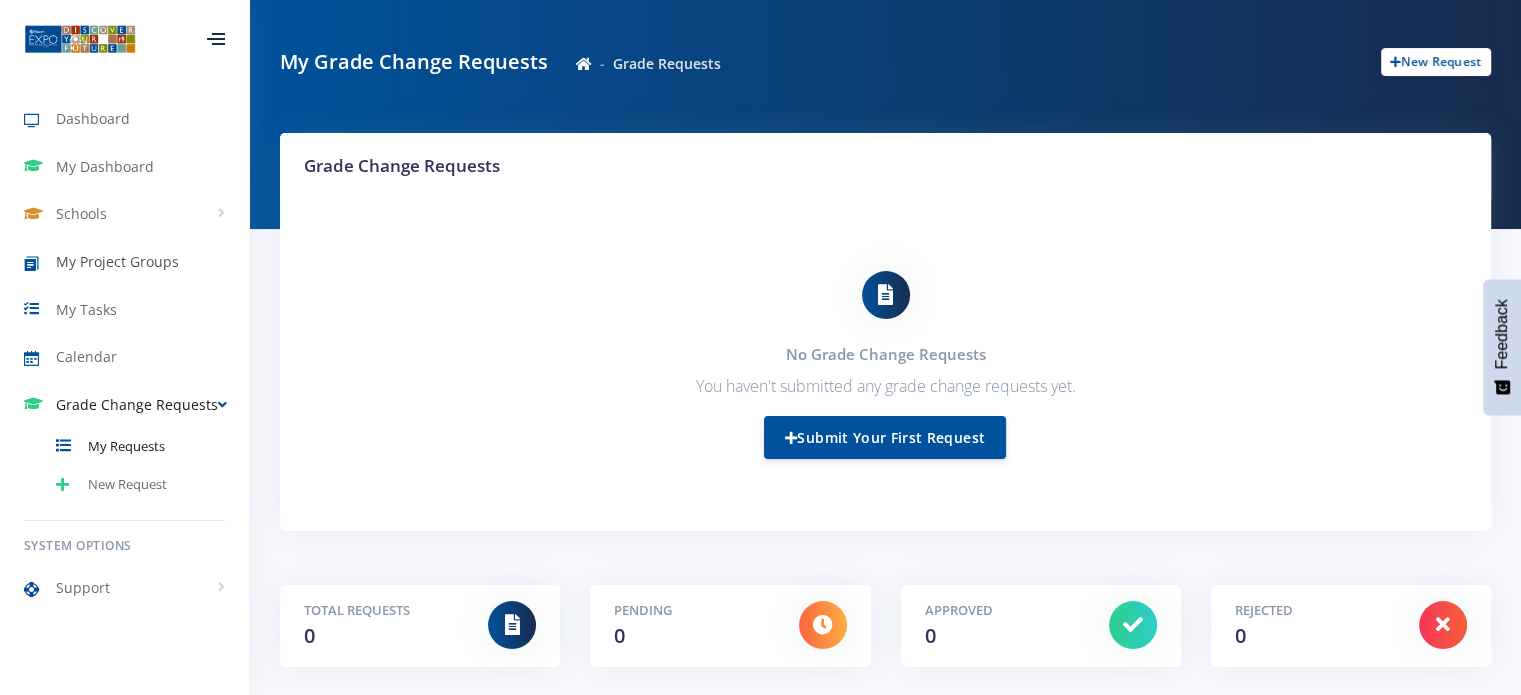 click on "My Project Groups" at bounding box center (117, 261) 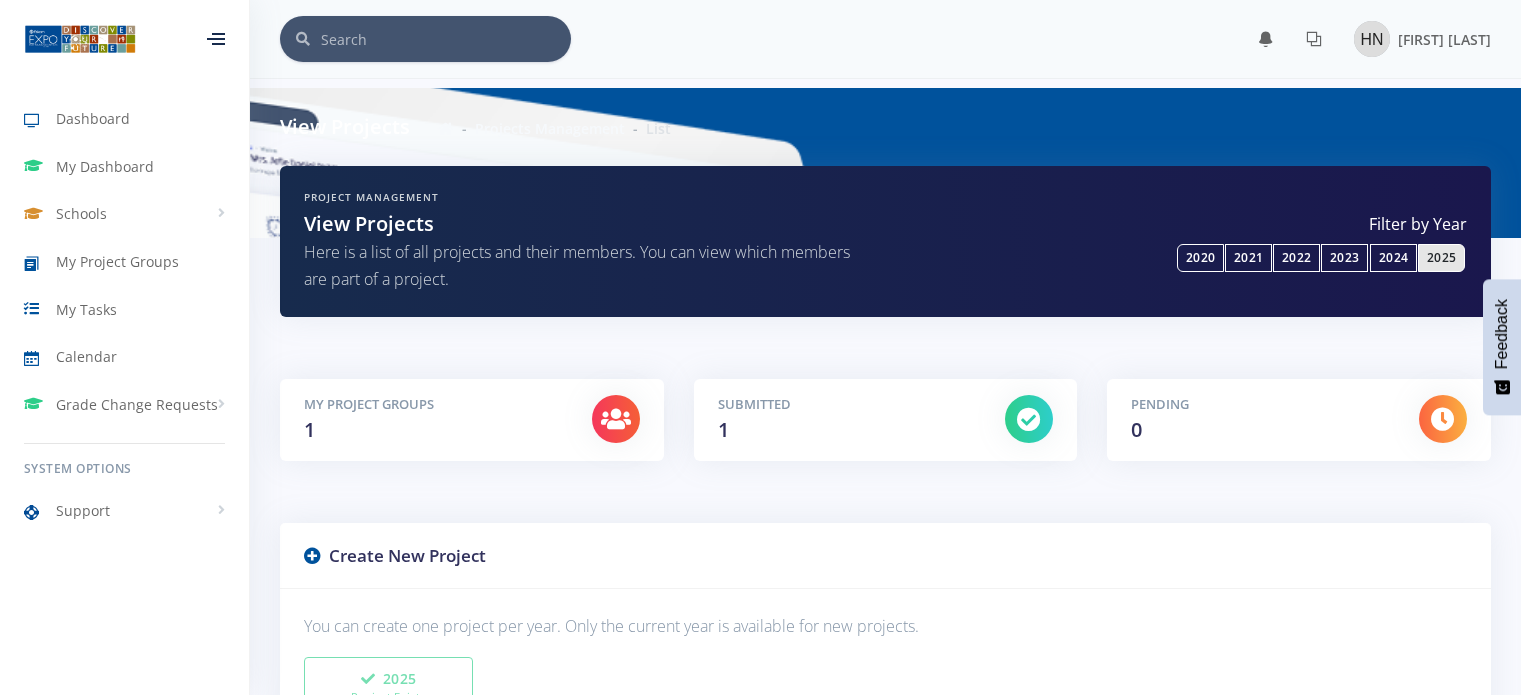 scroll, scrollTop: 0, scrollLeft: 0, axis: both 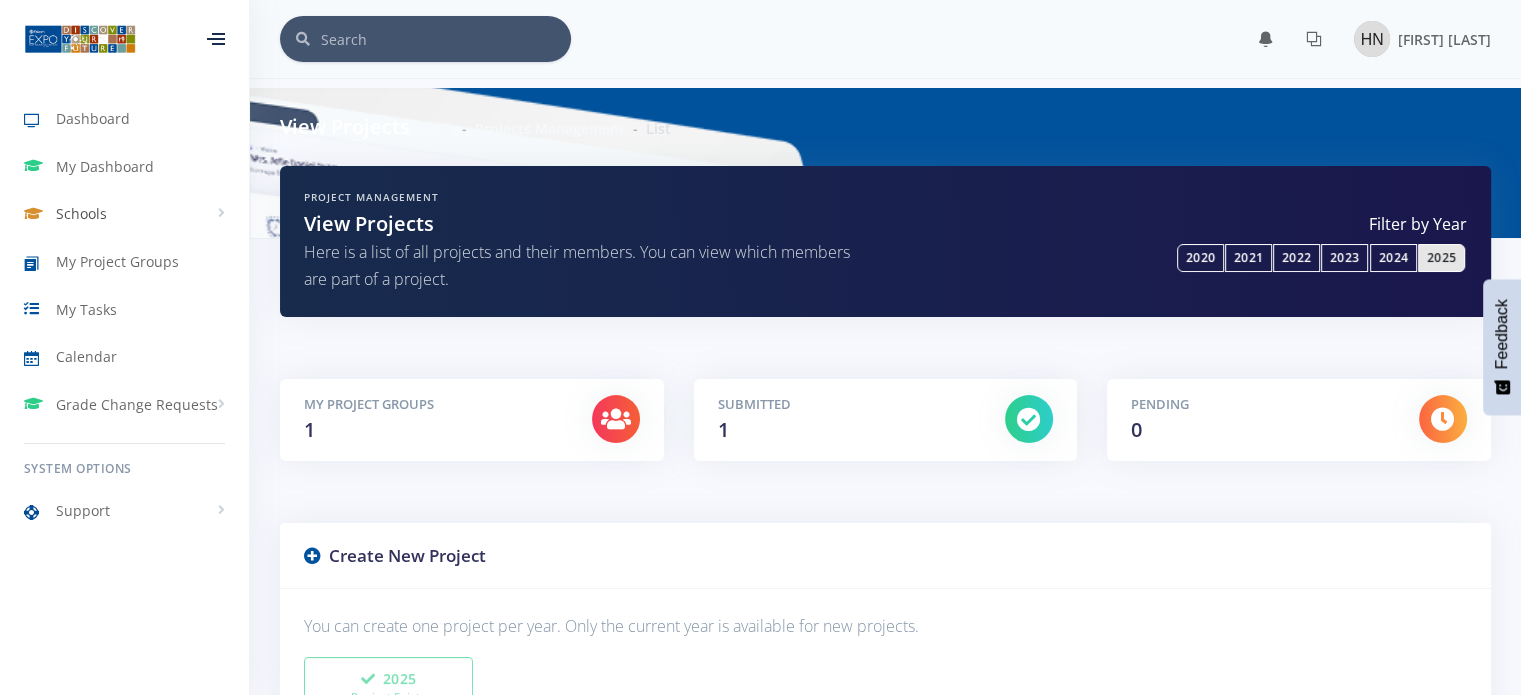 click on "Schools" at bounding box center [124, 214] 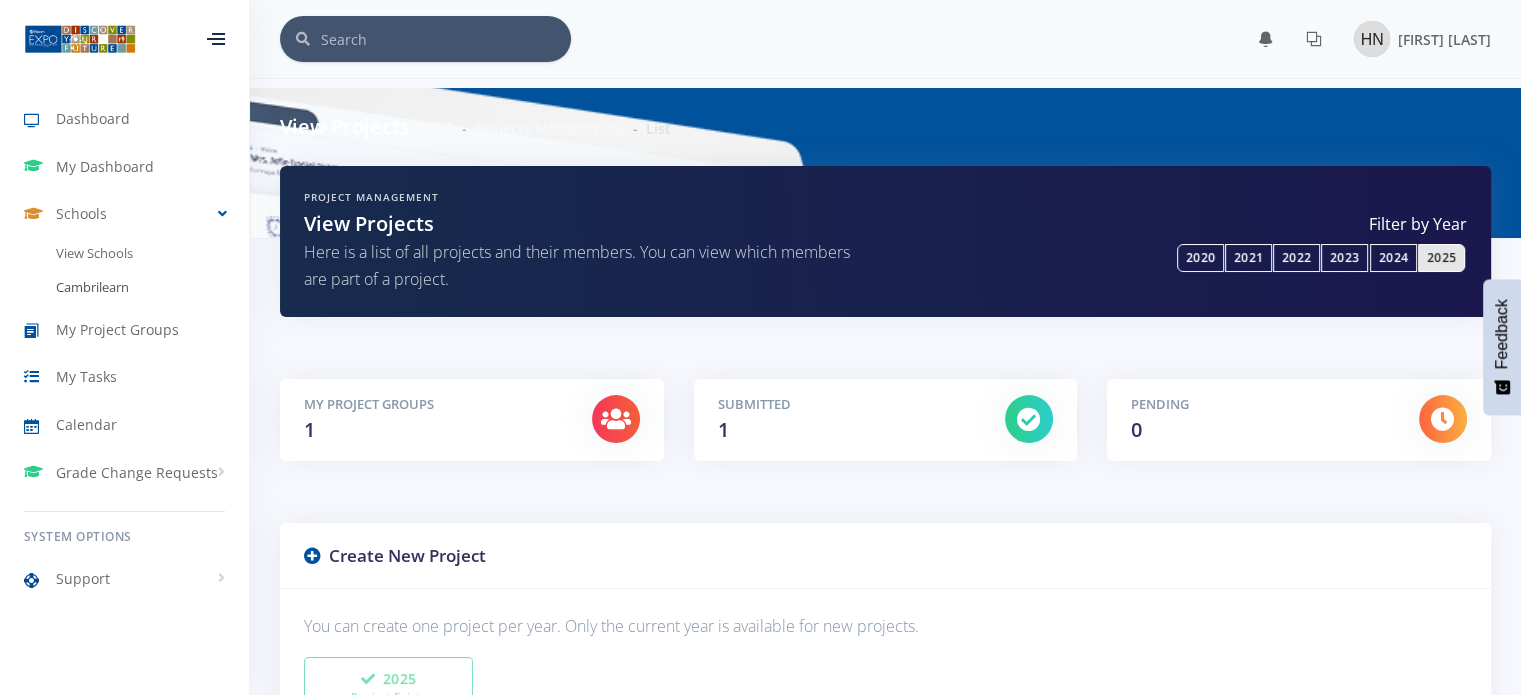 click on "Cambrilearn" at bounding box center (124, 288) 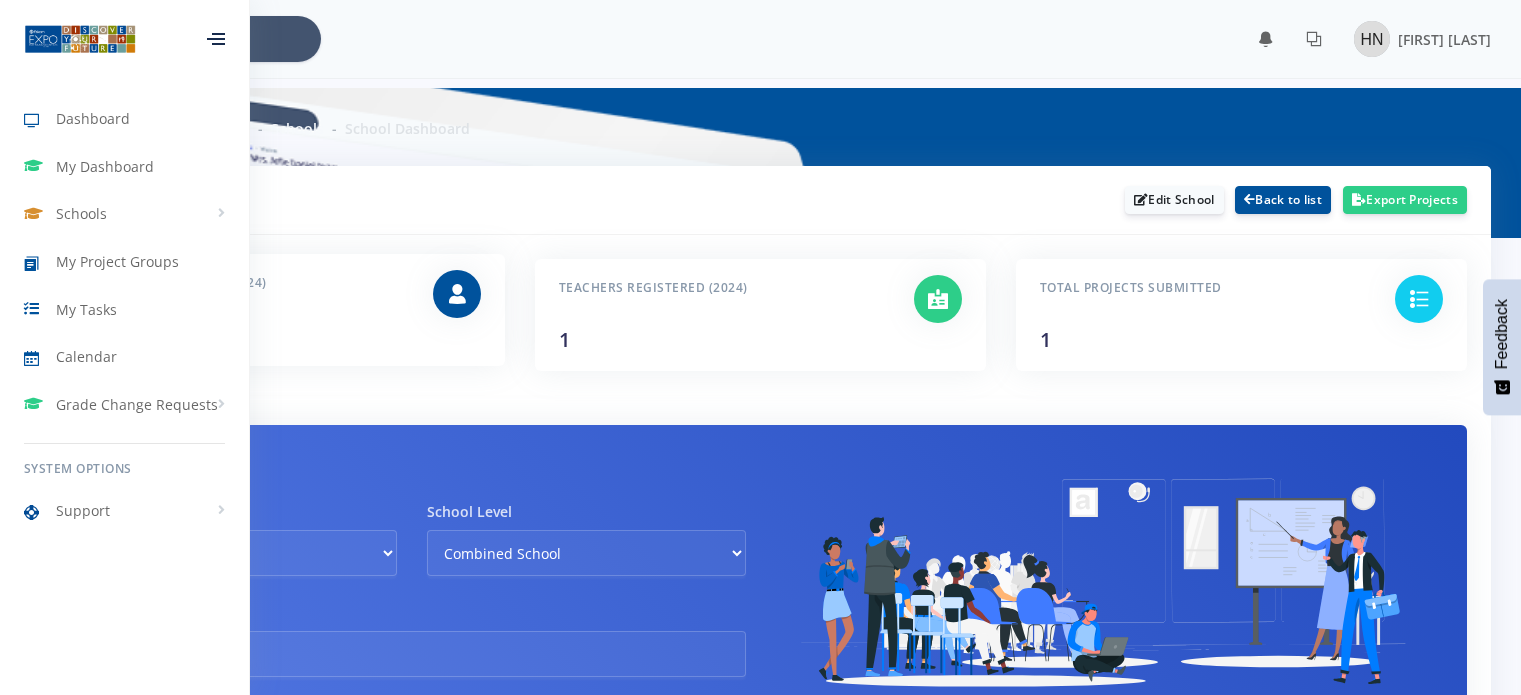 scroll, scrollTop: 0, scrollLeft: 0, axis: both 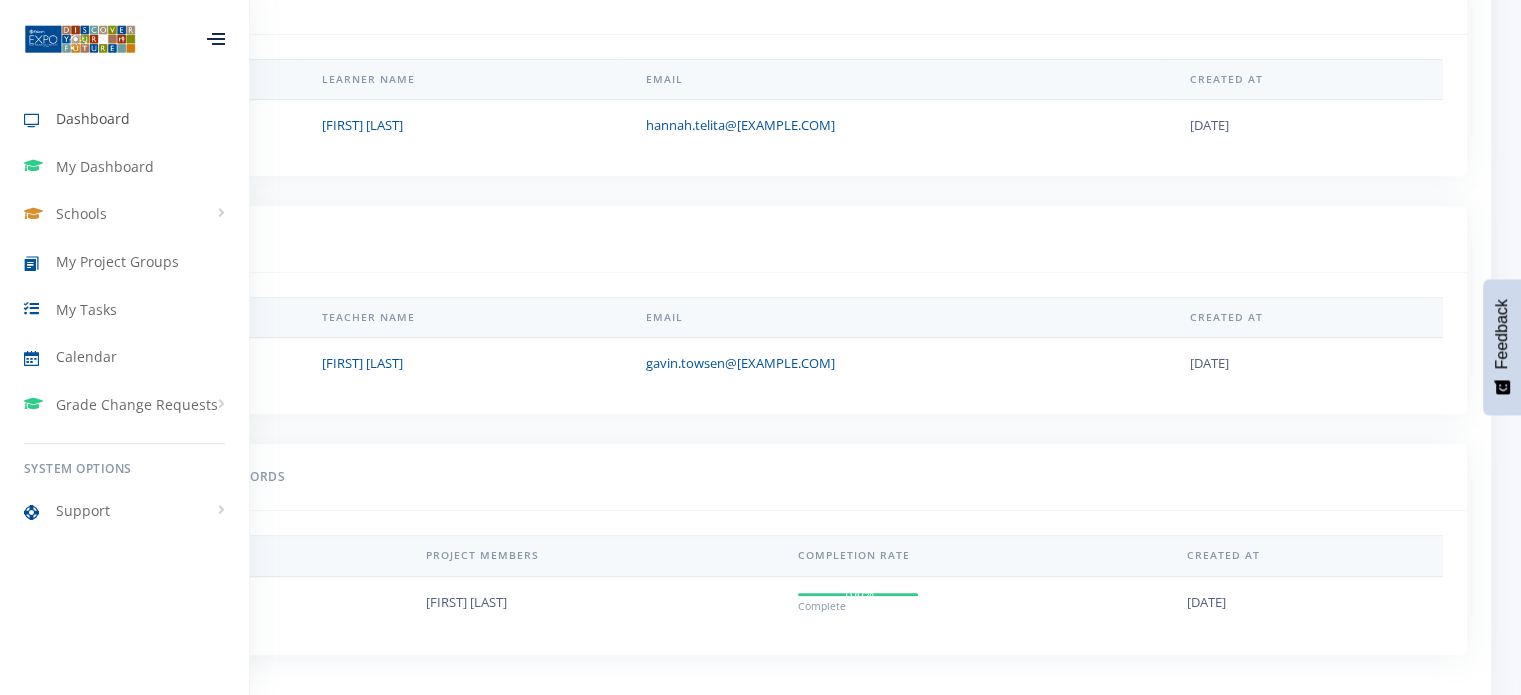 click on "Dashboard" at bounding box center (124, 119) 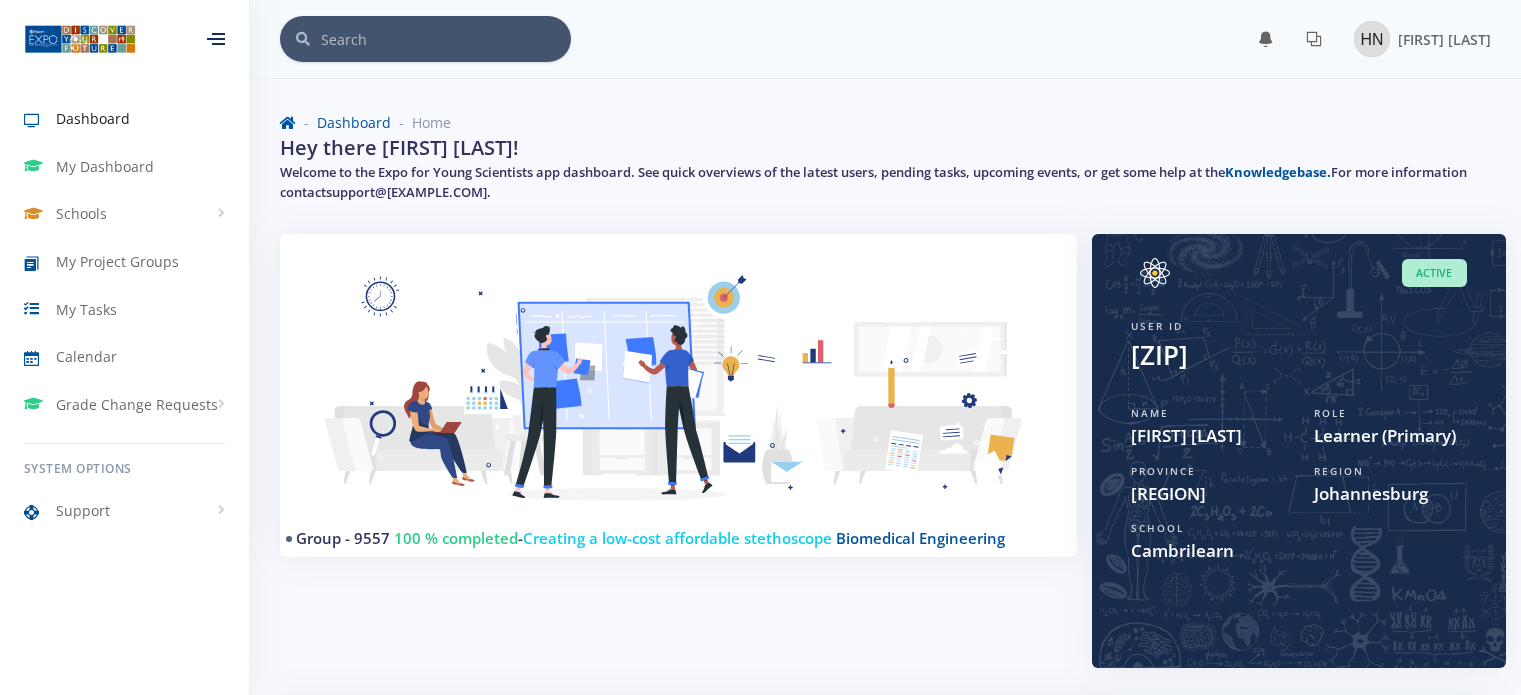 scroll, scrollTop: 0, scrollLeft: 0, axis: both 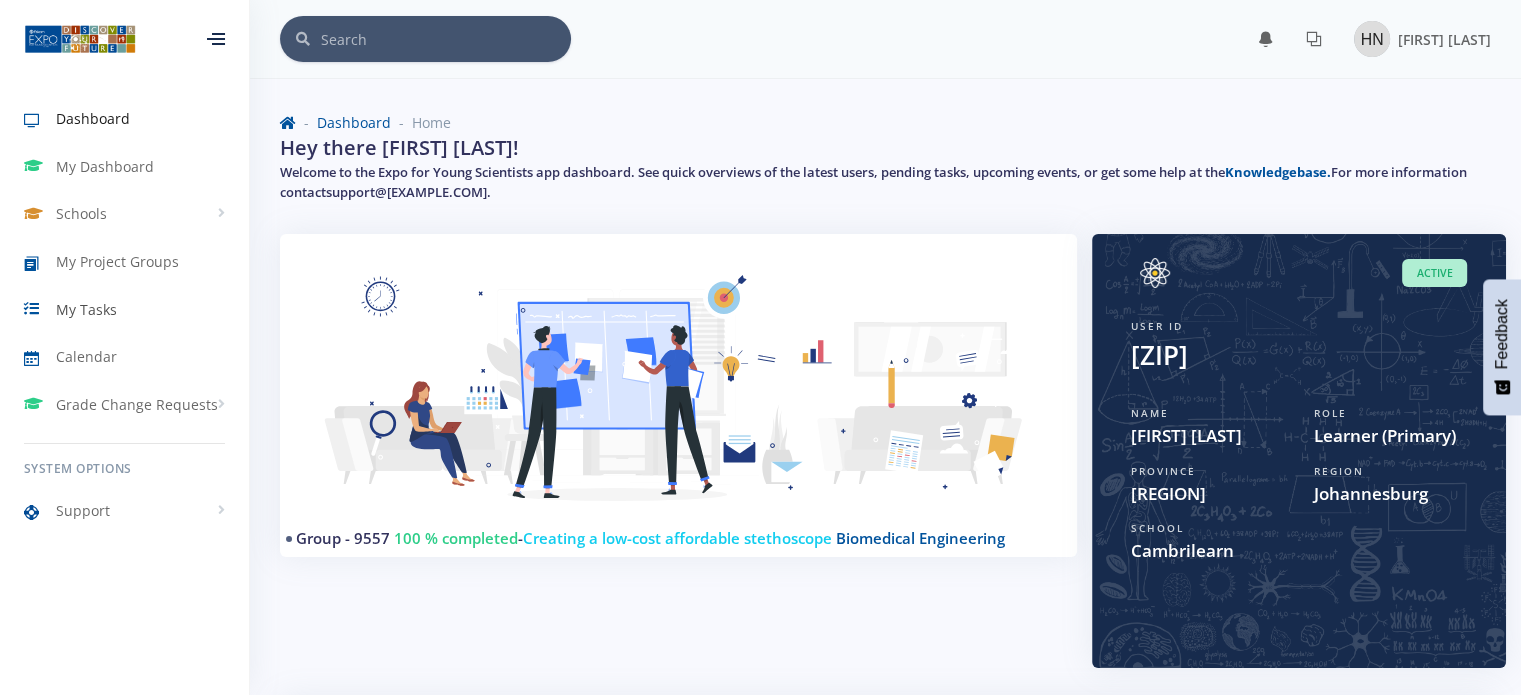 click on "My Tasks" at bounding box center (124, 309) 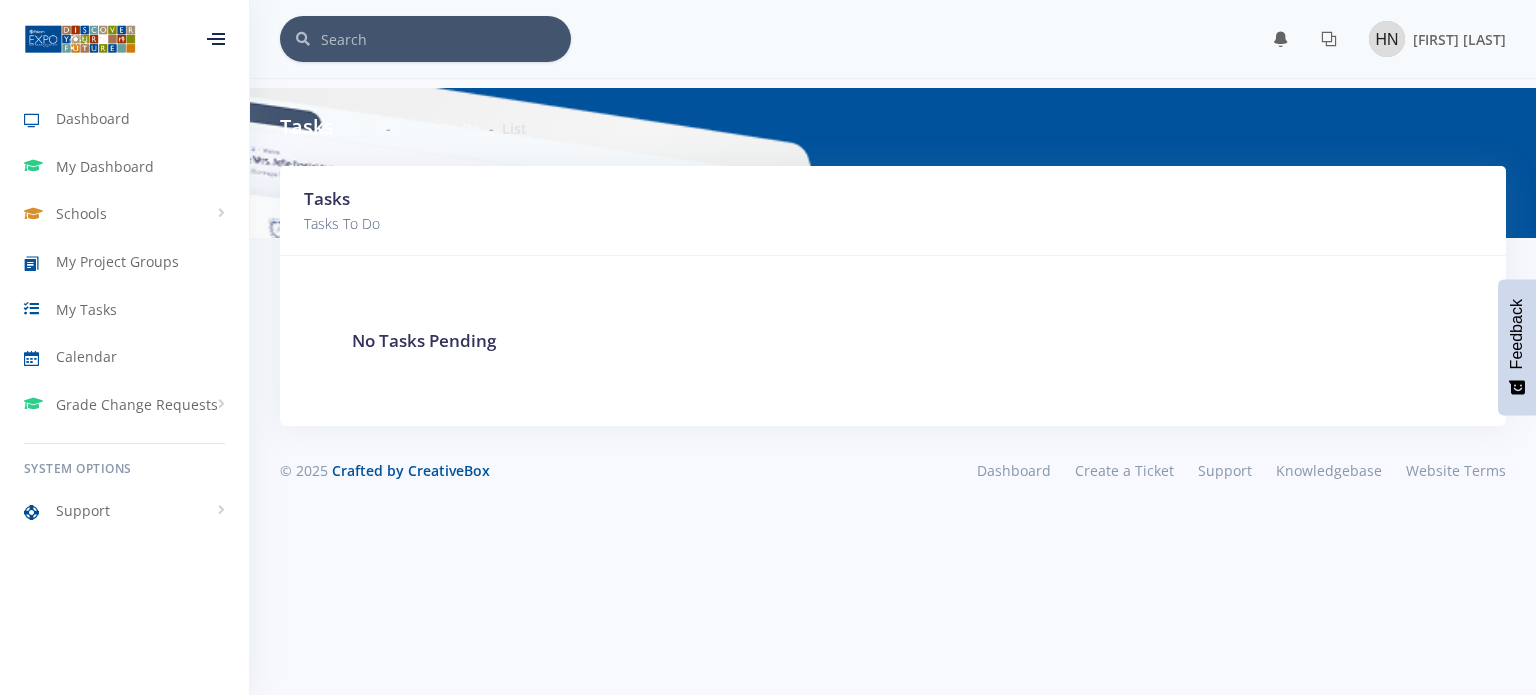 scroll, scrollTop: 0, scrollLeft: 0, axis: both 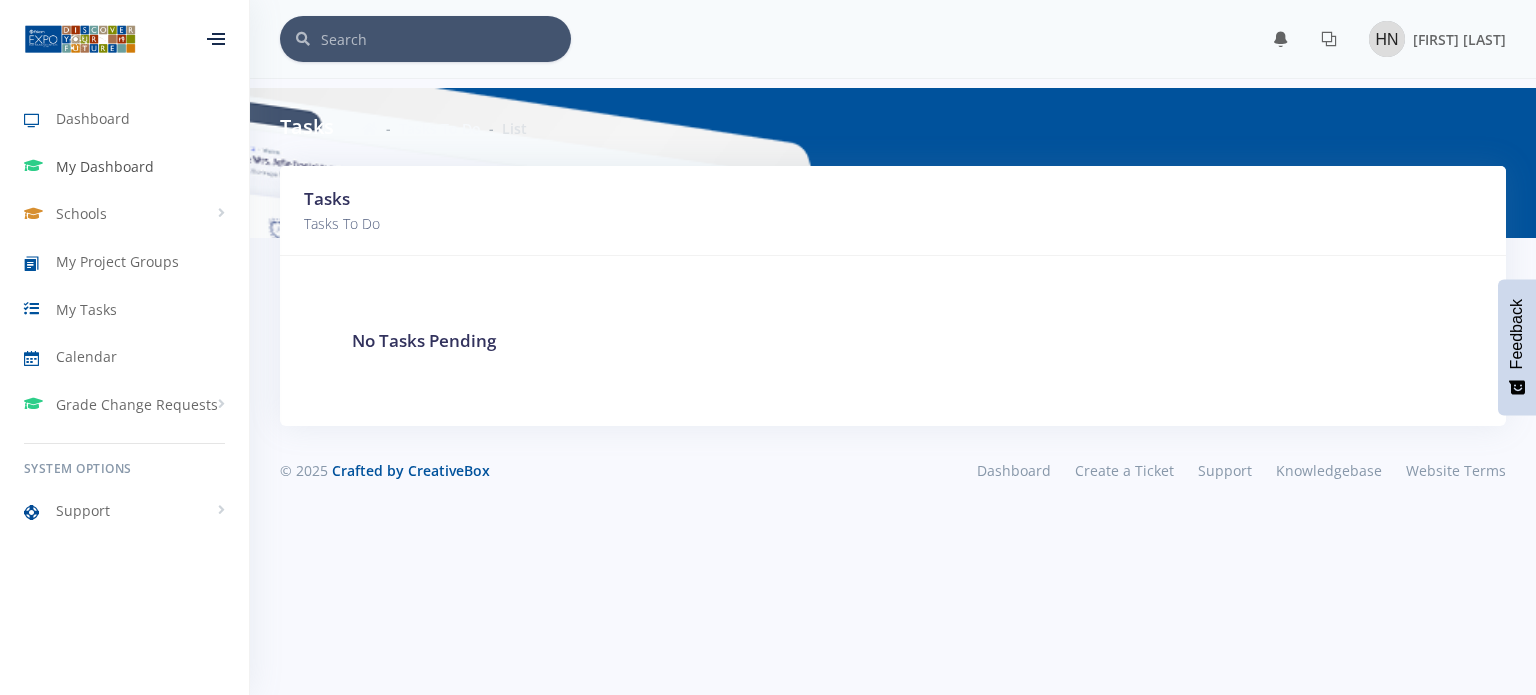 click on "My Dashboard" at bounding box center (105, 166) 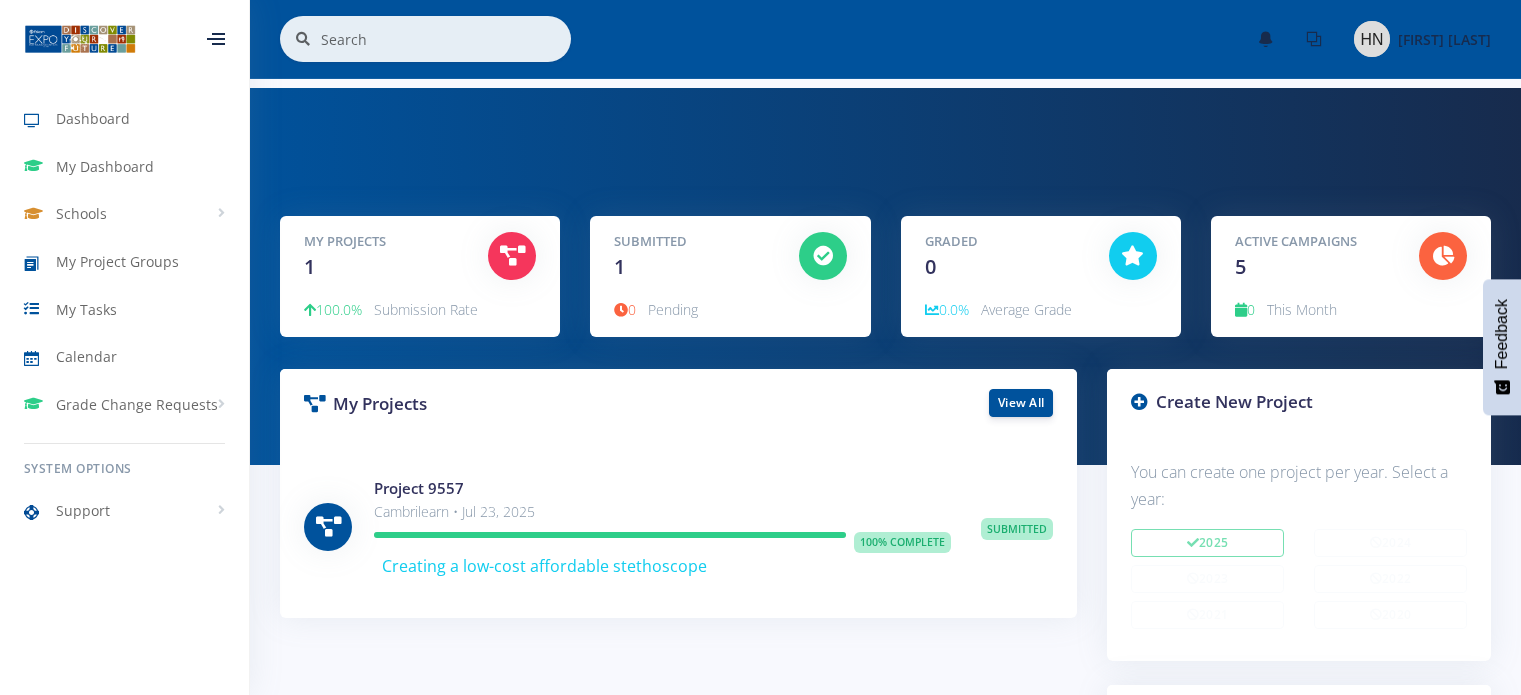 scroll, scrollTop: 0, scrollLeft: 0, axis: both 